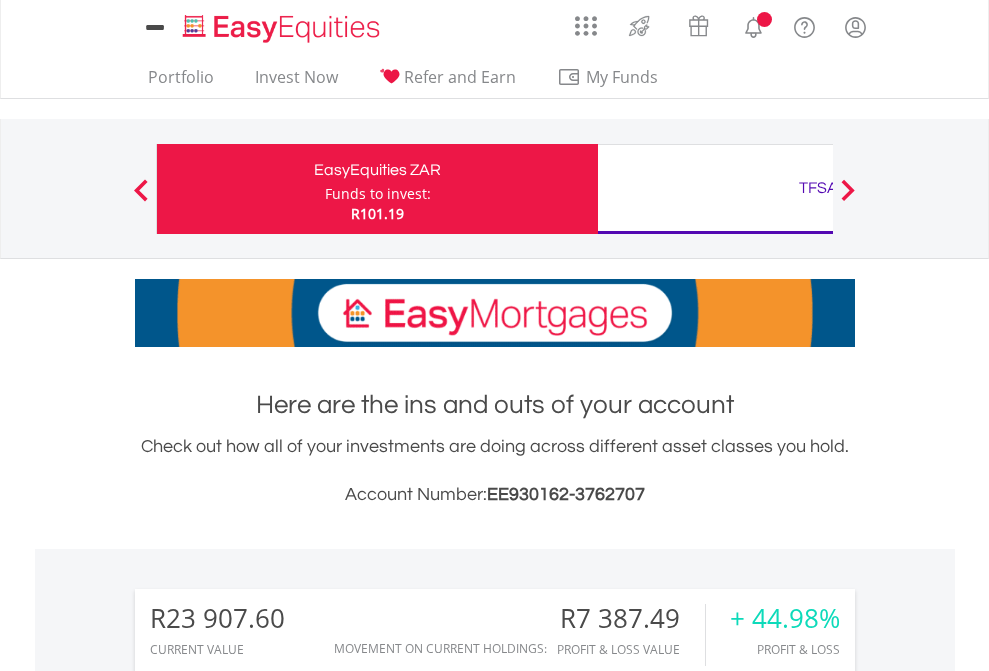 scroll, scrollTop: 0, scrollLeft: 0, axis: both 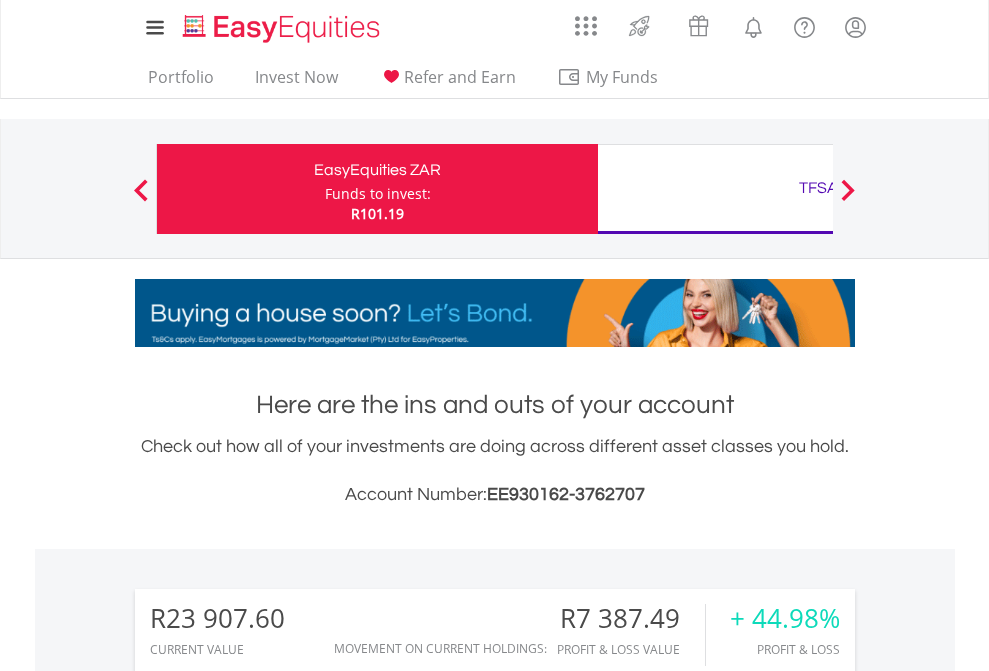 click on "Funds to invest:" at bounding box center [378, 194] 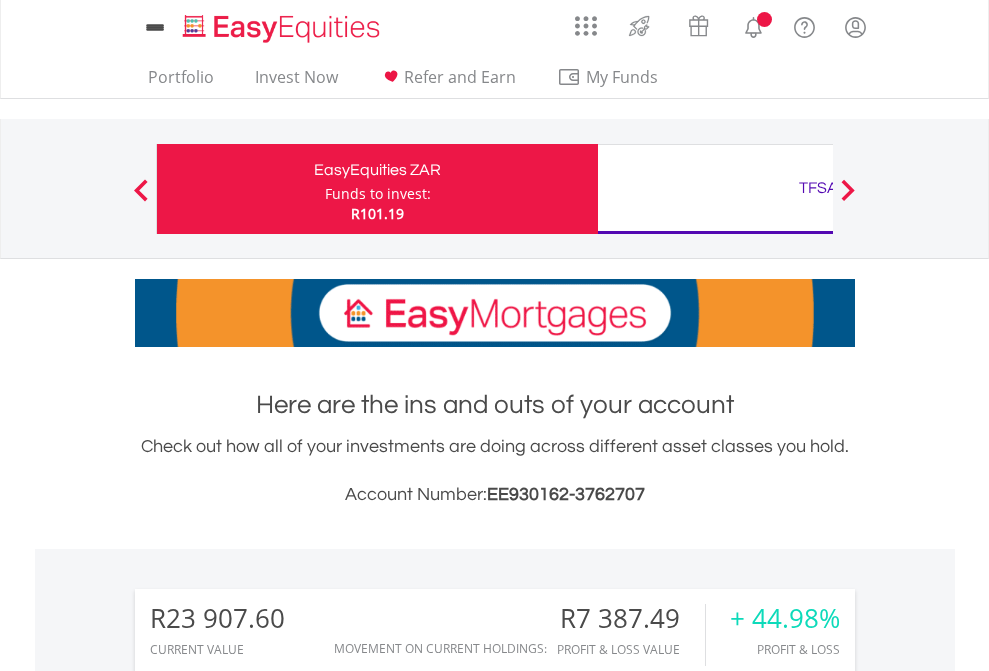 scroll, scrollTop: 0, scrollLeft: 0, axis: both 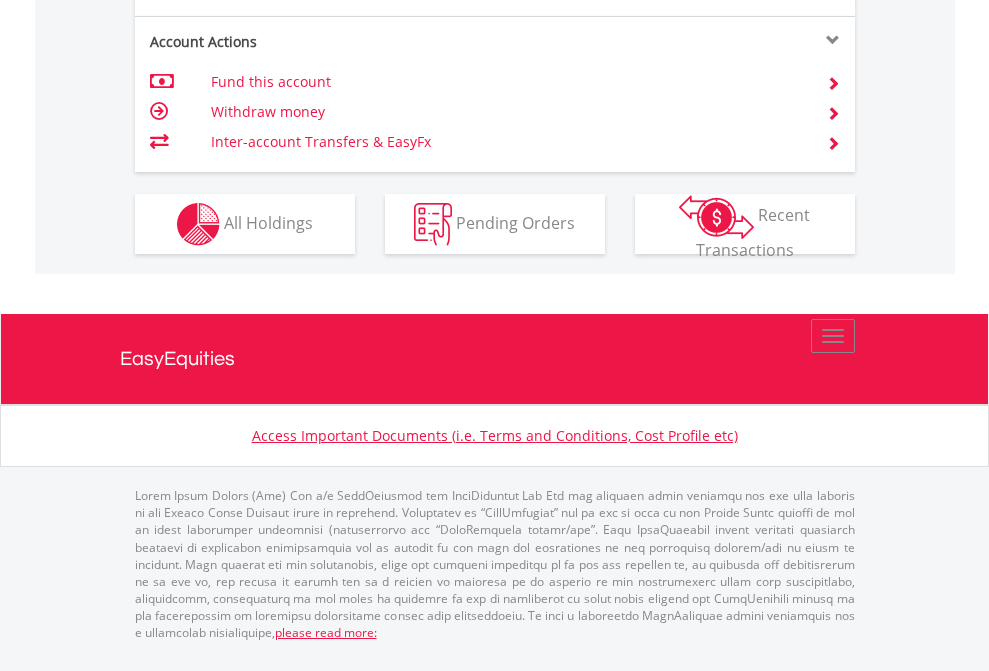 click on "Investment types" at bounding box center [706, -337] 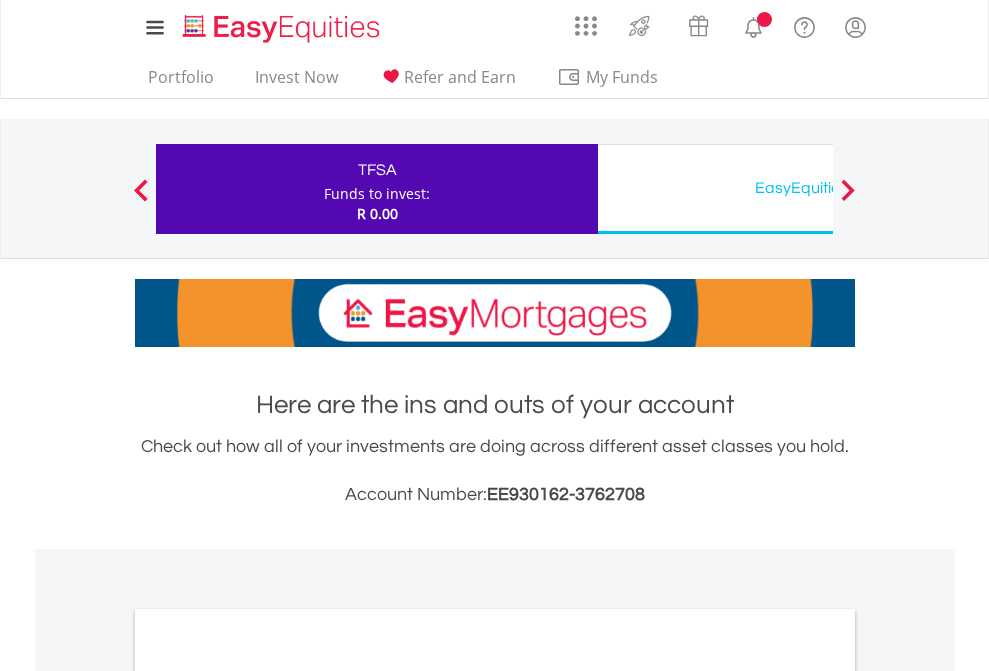 scroll, scrollTop: 0, scrollLeft: 0, axis: both 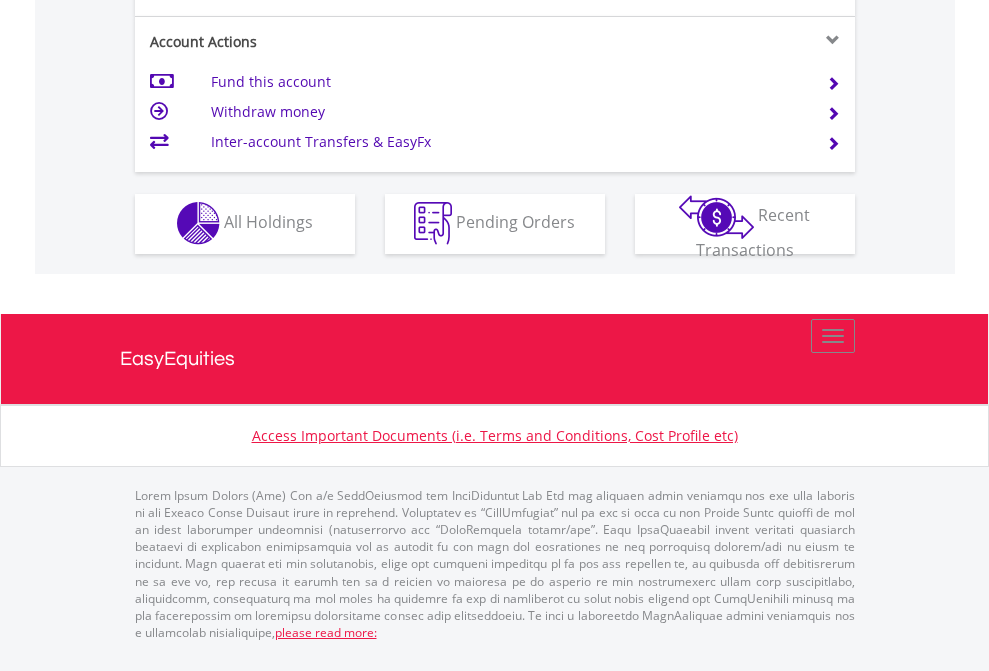 click on "Investment types" at bounding box center (706, -353) 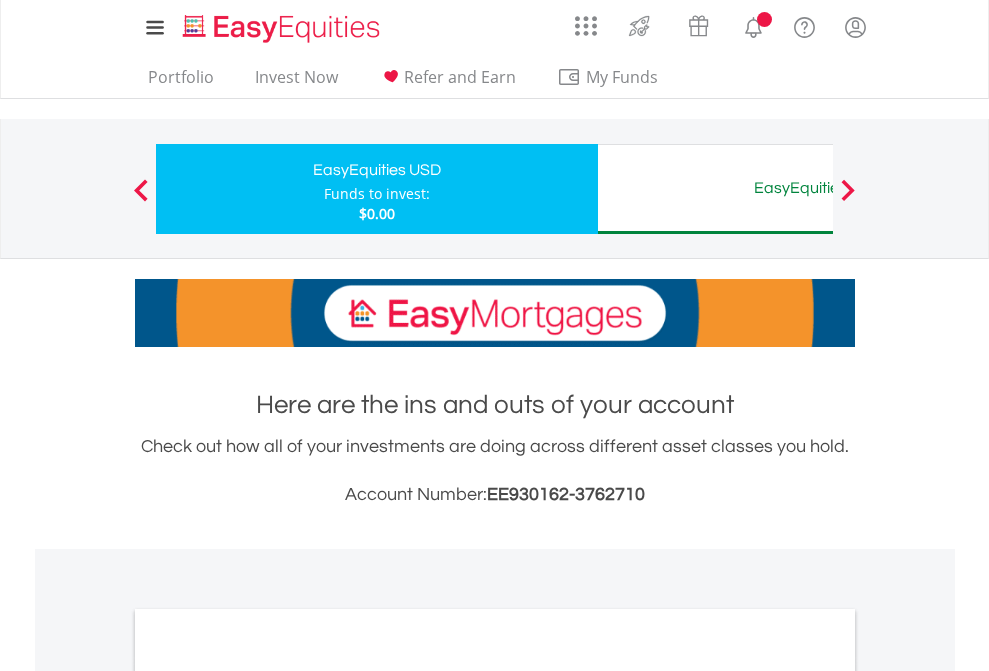 scroll, scrollTop: 0, scrollLeft: 0, axis: both 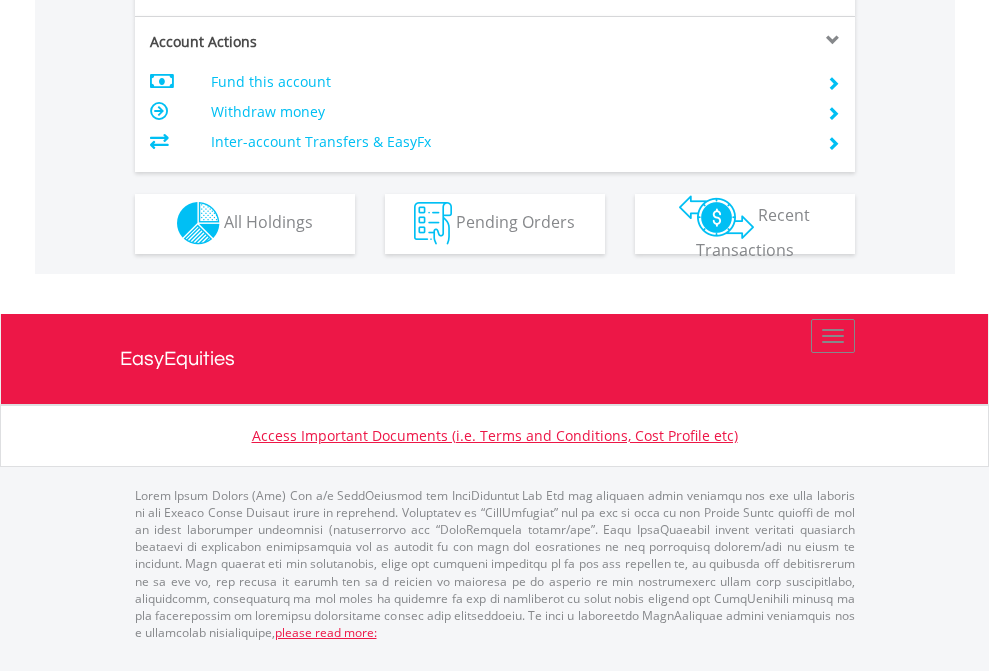 click on "Investment types" at bounding box center (706, -353) 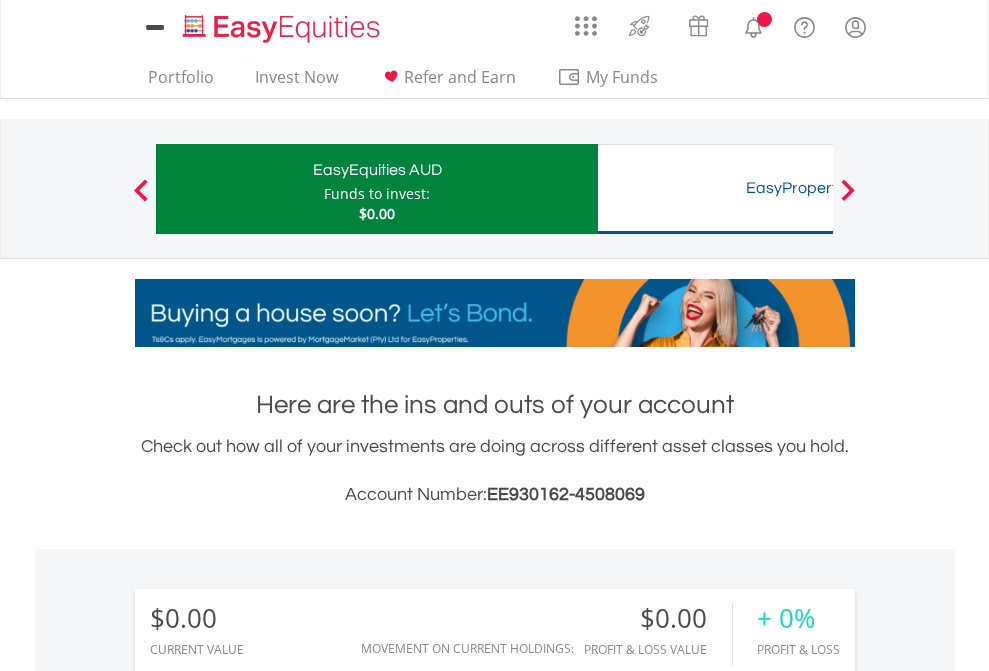 scroll, scrollTop: 0, scrollLeft: 0, axis: both 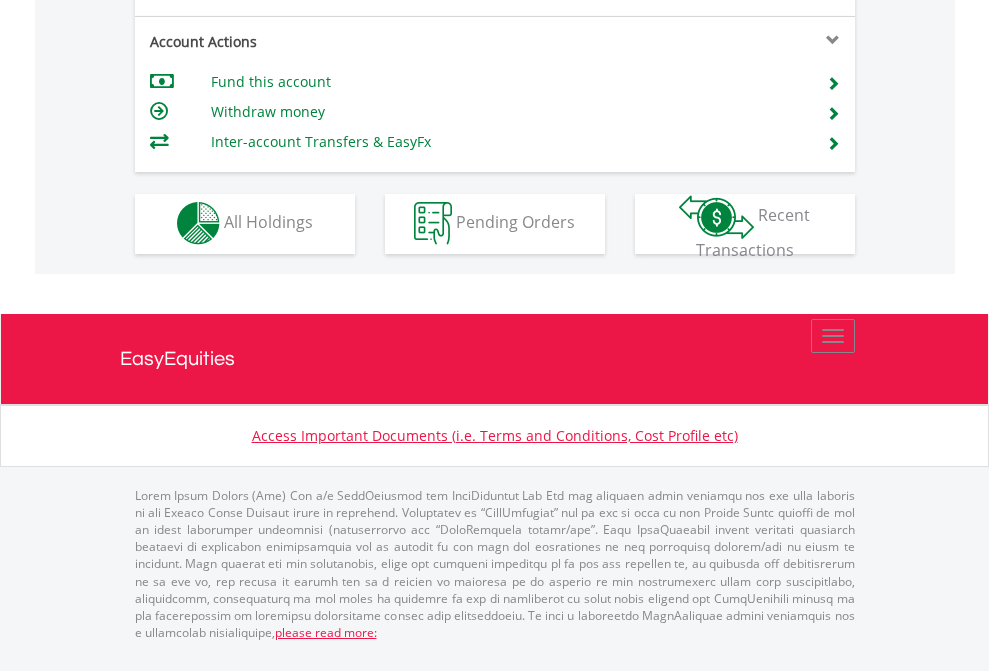 click on "Investment types" at bounding box center (706, -353) 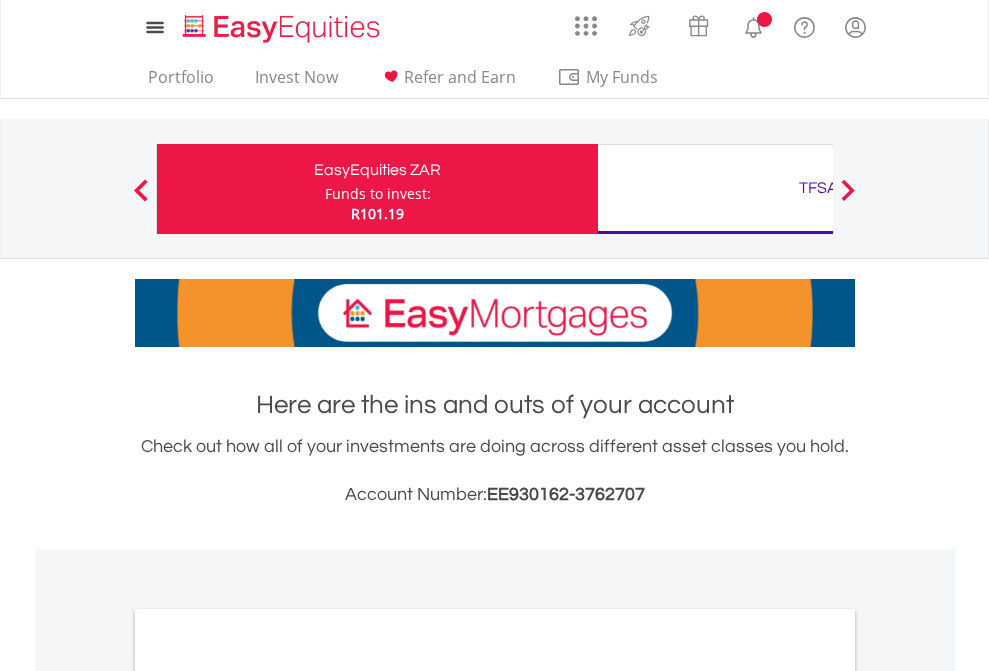 scroll, scrollTop: 0, scrollLeft: 0, axis: both 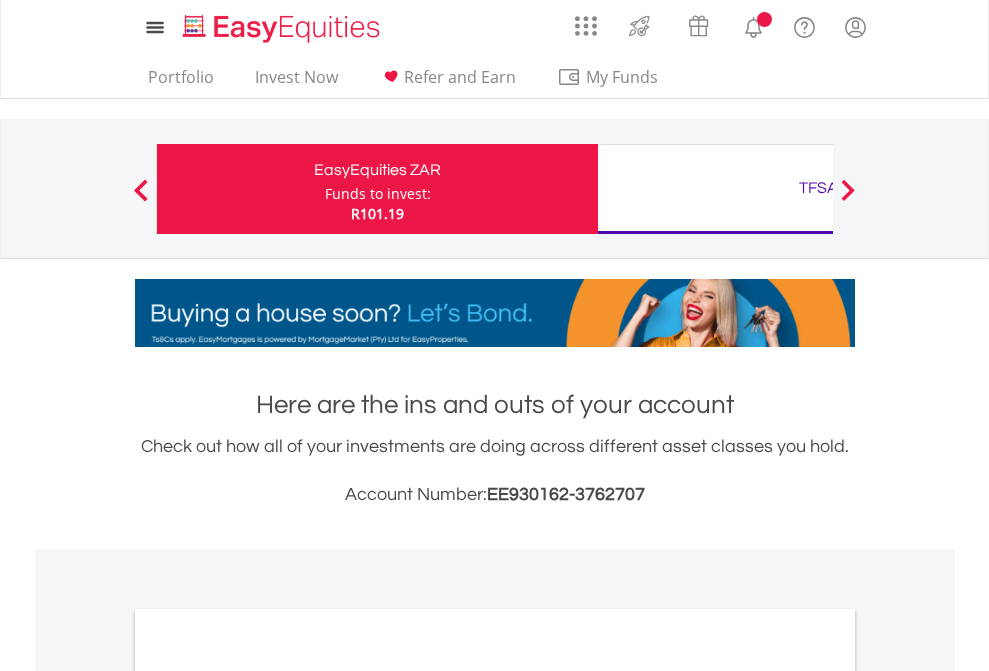 click on "All Holdings" at bounding box center (268, 1096) 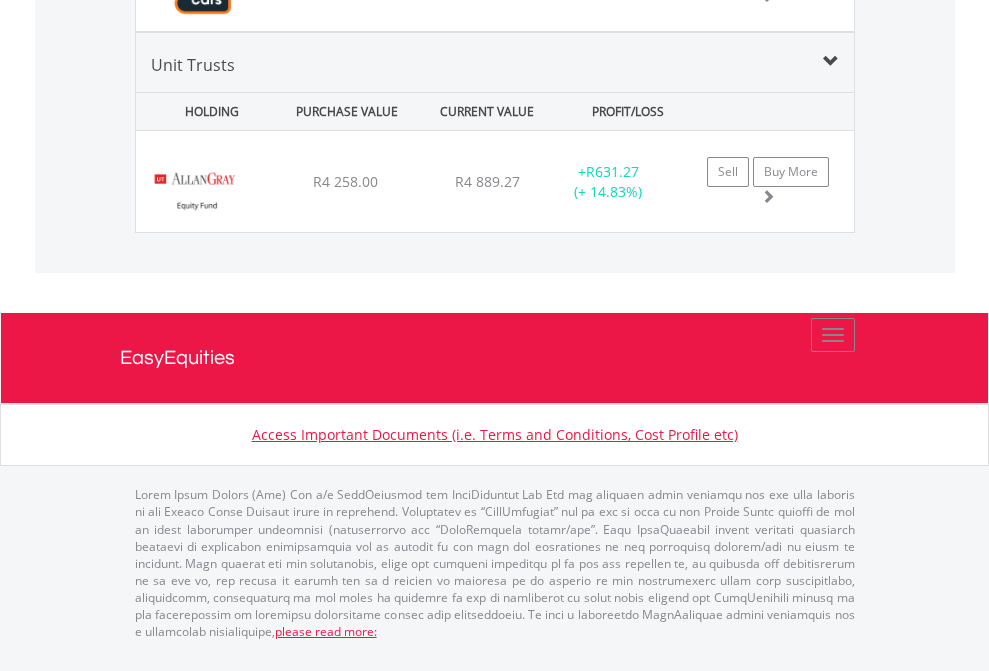 scroll, scrollTop: 2385, scrollLeft: 0, axis: vertical 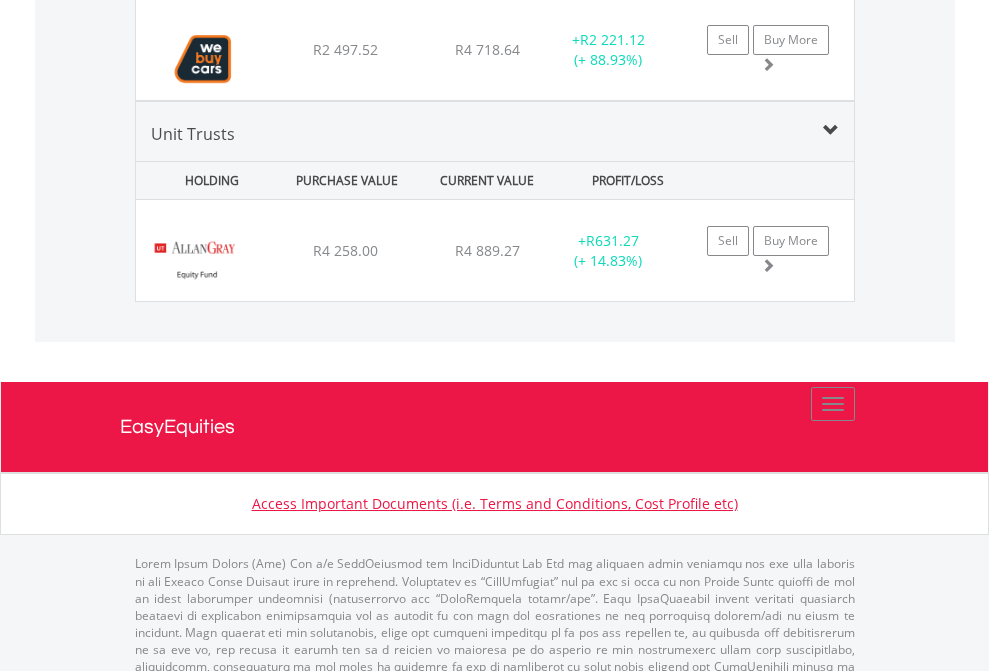 click on "TFSA" at bounding box center (818, -2197) 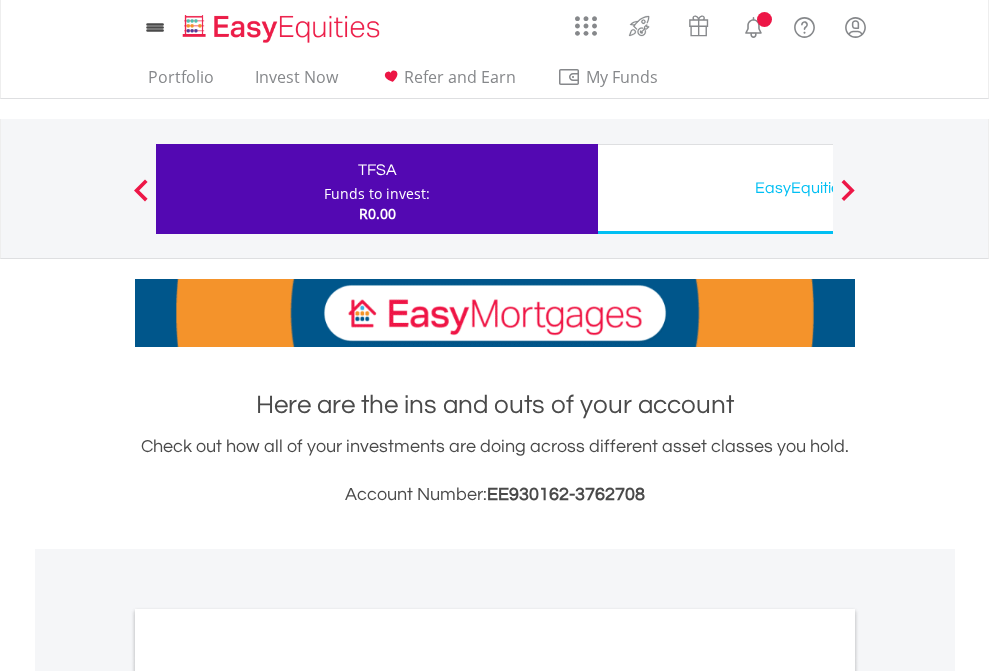 scroll, scrollTop: 1202, scrollLeft: 0, axis: vertical 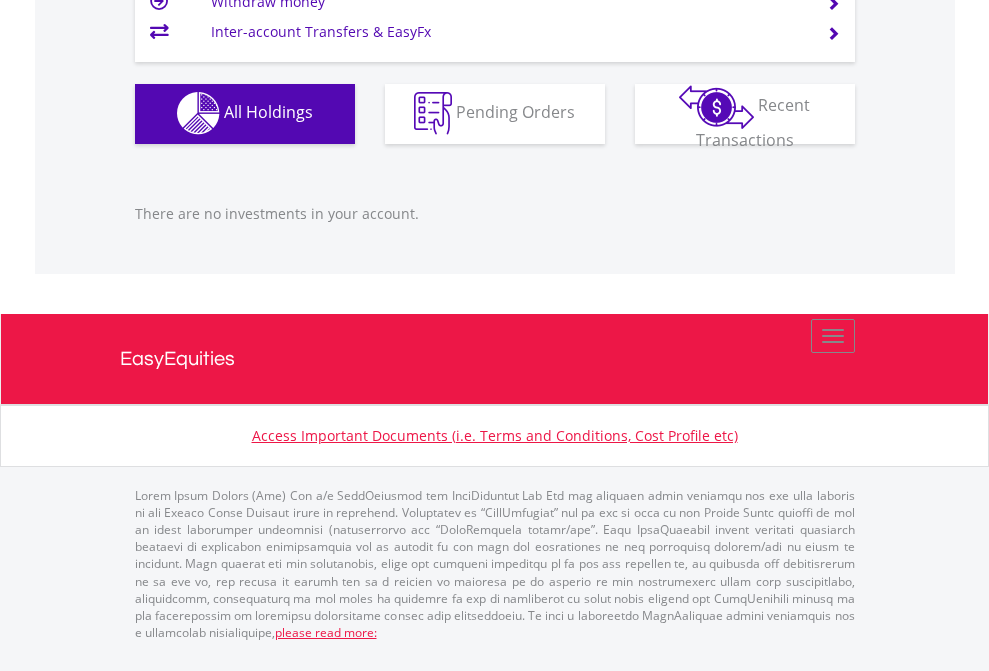 click on "EasyEquities USD" at bounding box center [818, -1142] 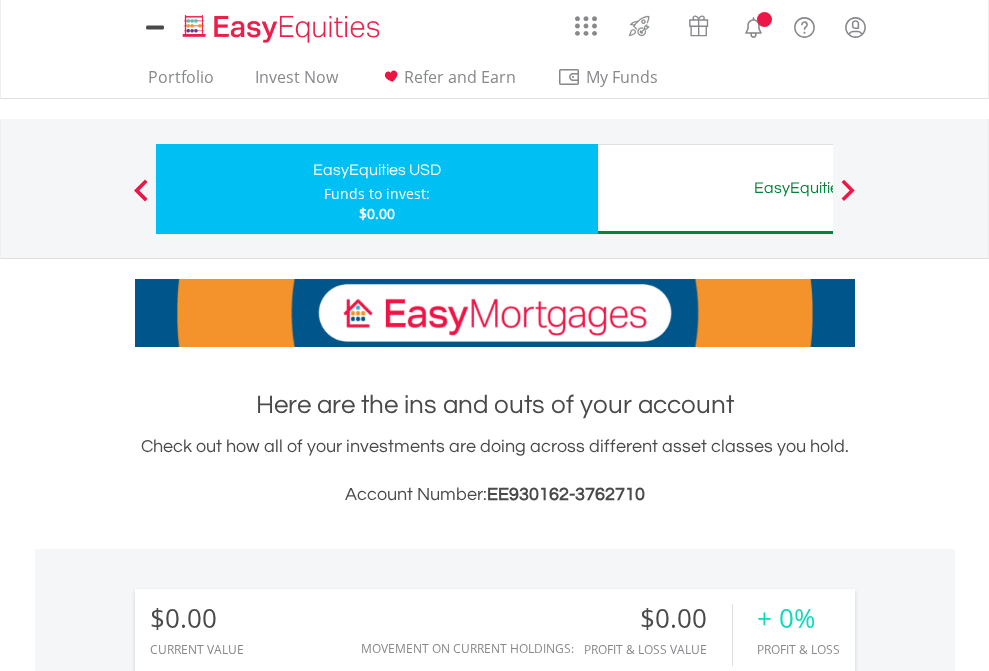 scroll, scrollTop: 0, scrollLeft: 0, axis: both 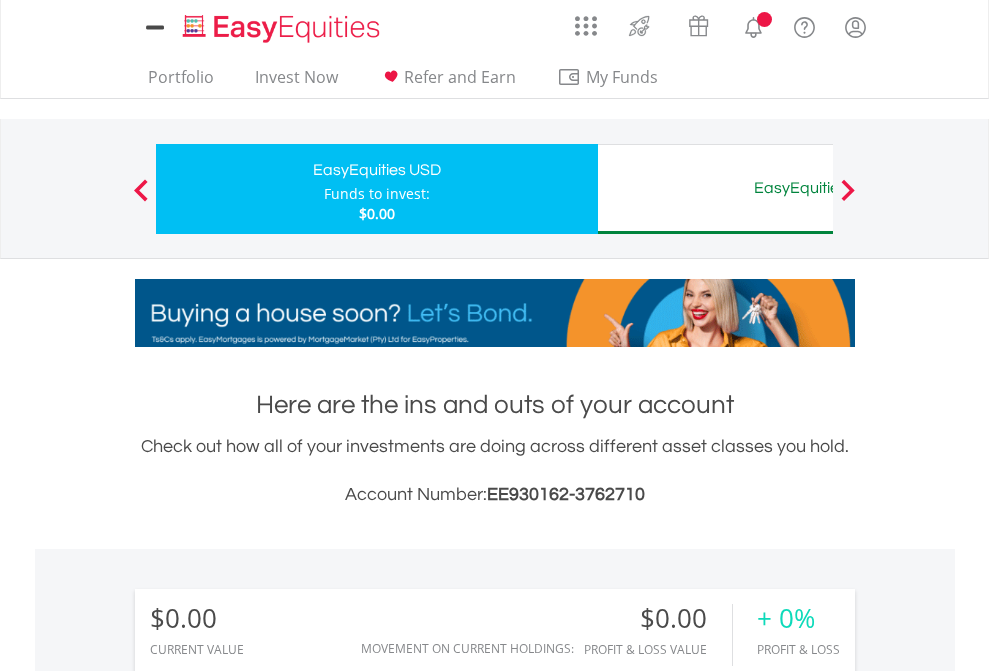 click on "All Holdings" at bounding box center (268, 1442) 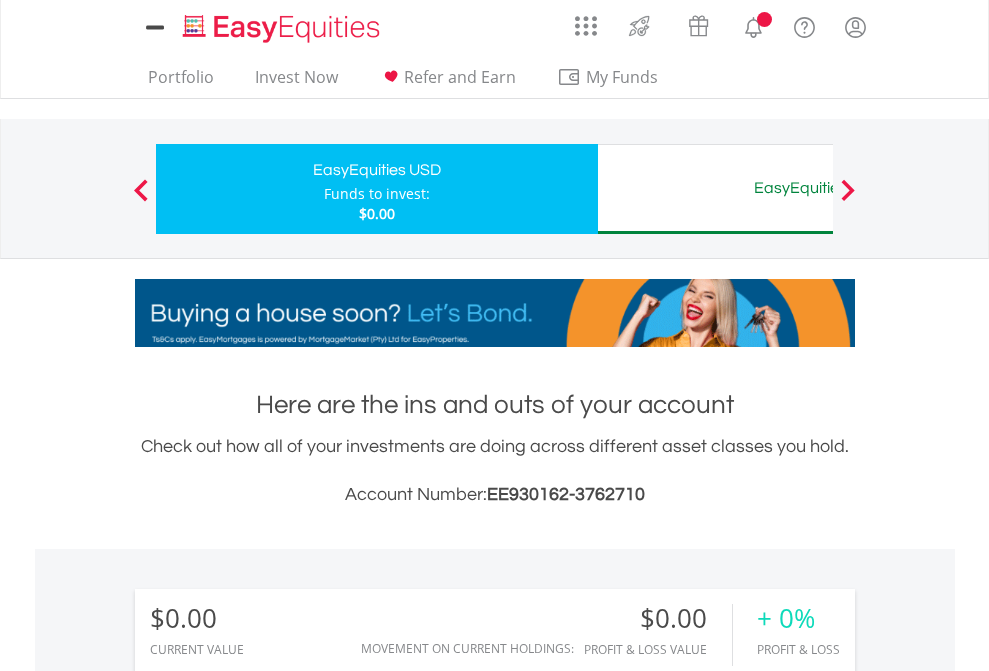 scroll, scrollTop: 999808, scrollLeft: 999687, axis: both 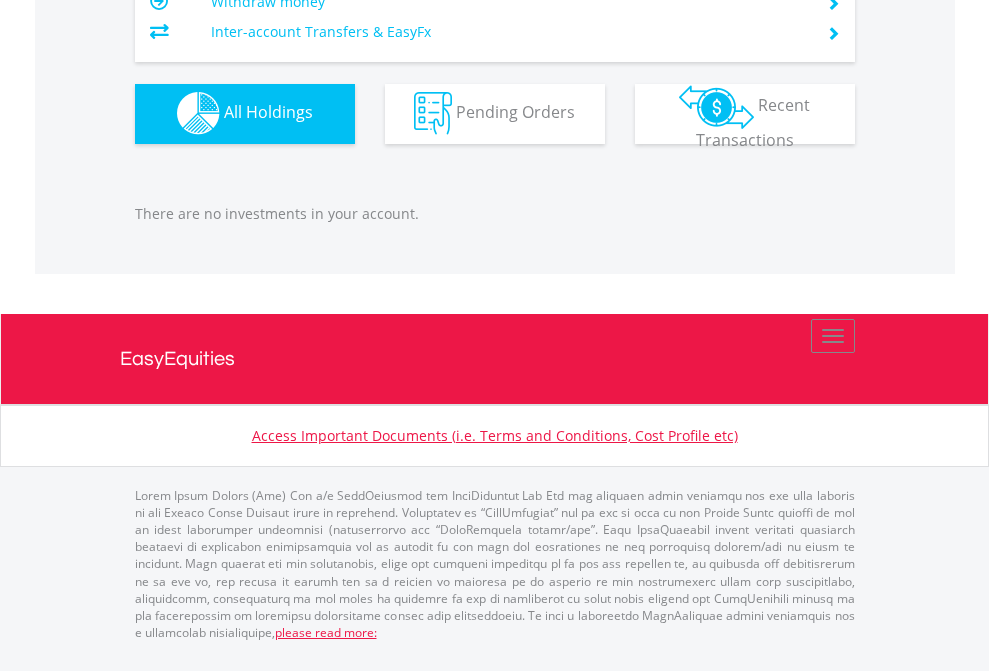 click on "EasyEquities AUD" at bounding box center [818, -1142] 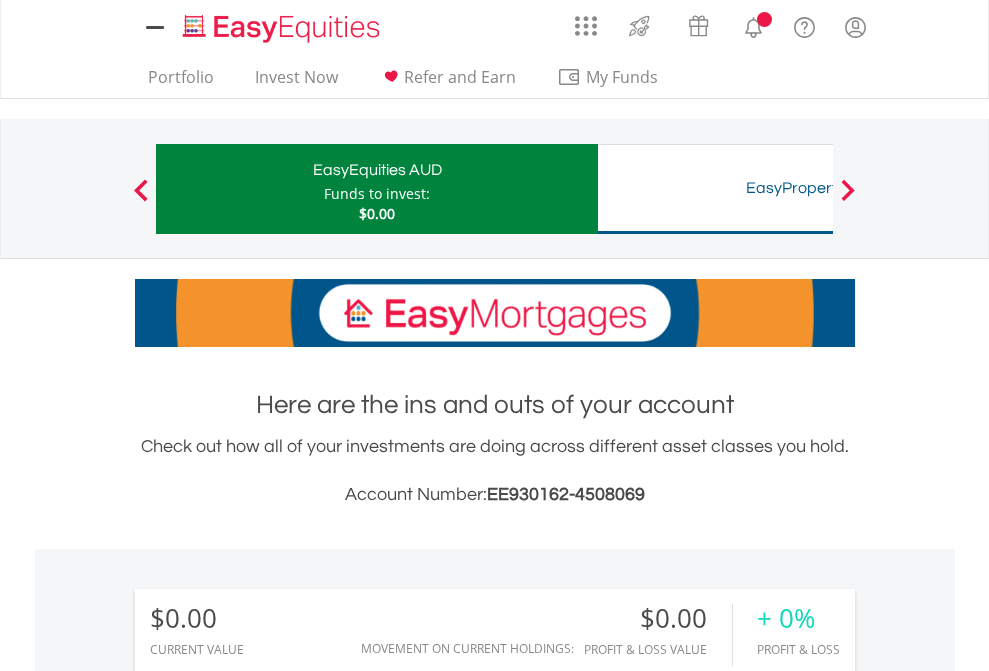 scroll, scrollTop: 0, scrollLeft: 0, axis: both 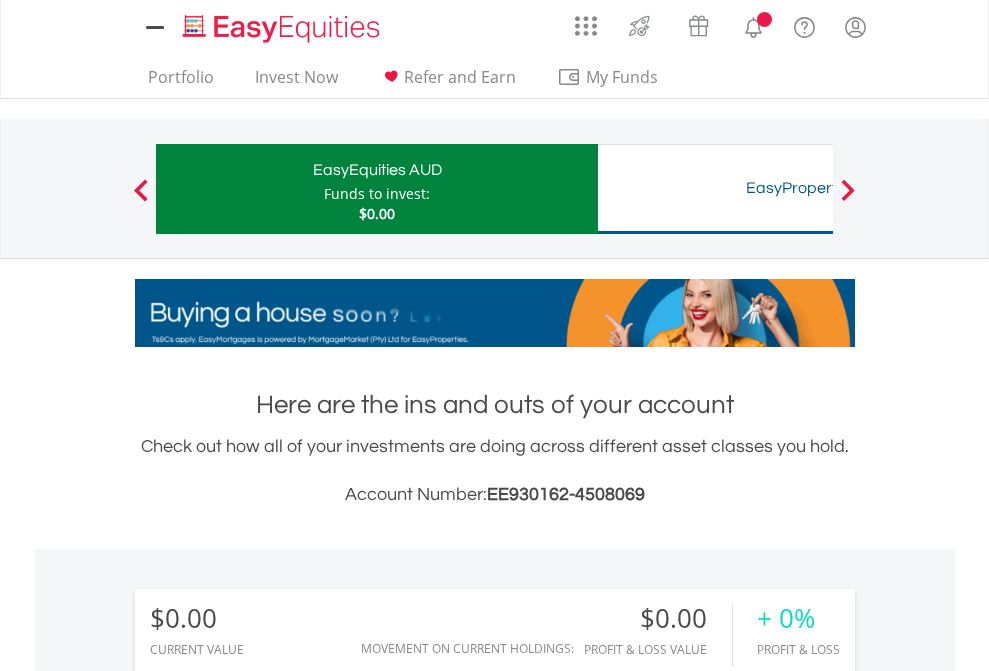 click on "All Holdings" at bounding box center [268, 1442] 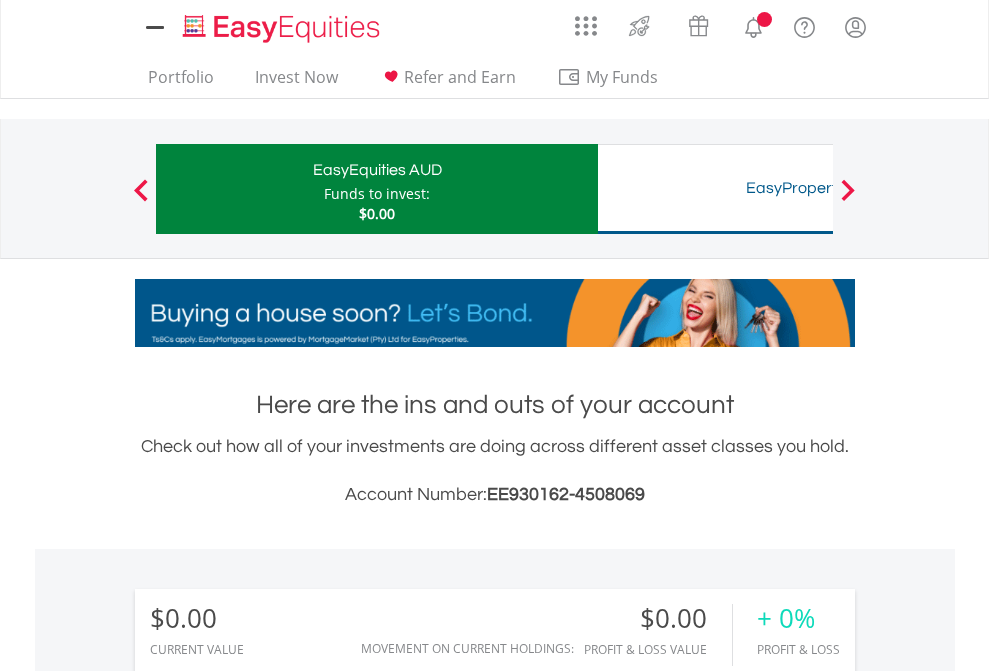 scroll, scrollTop: 999808, scrollLeft: 999687, axis: both 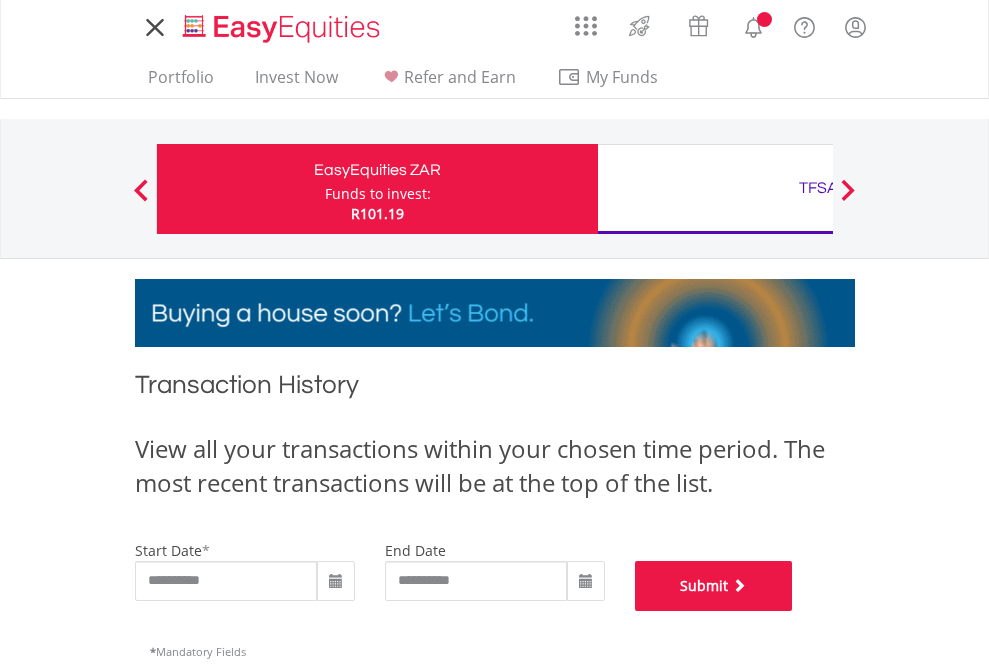 click on "Submit" at bounding box center (714, 586) 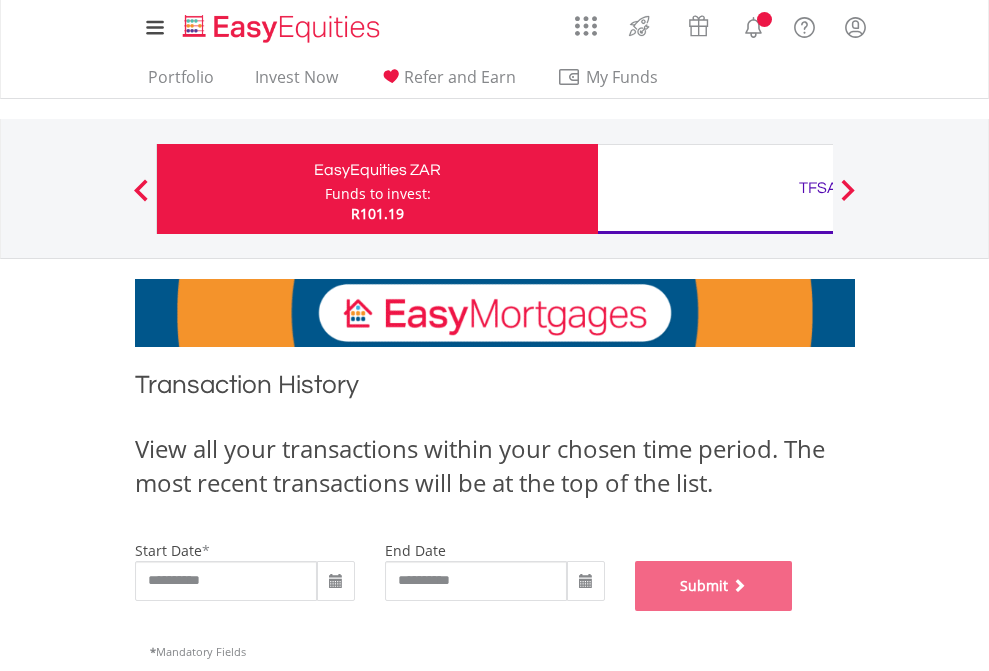 scroll, scrollTop: 811, scrollLeft: 0, axis: vertical 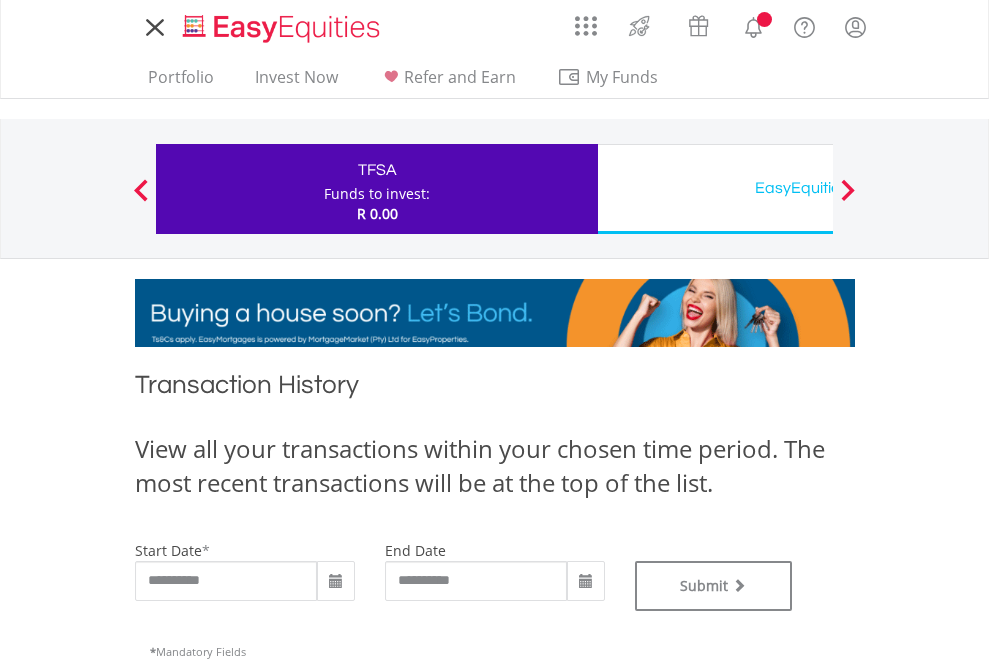 type on "**********" 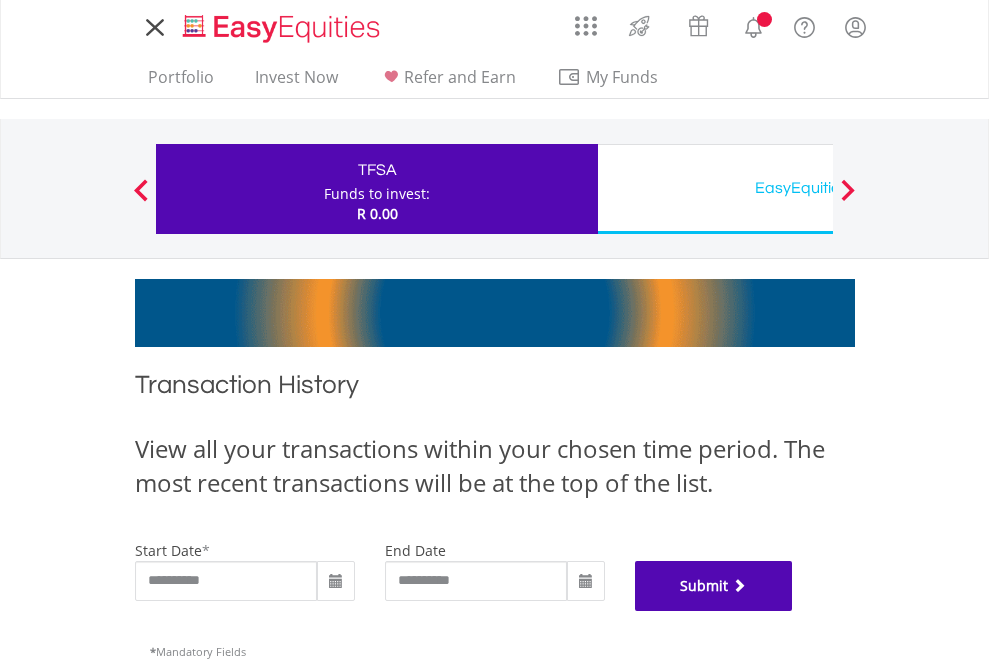 click on "Submit" at bounding box center (714, 586) 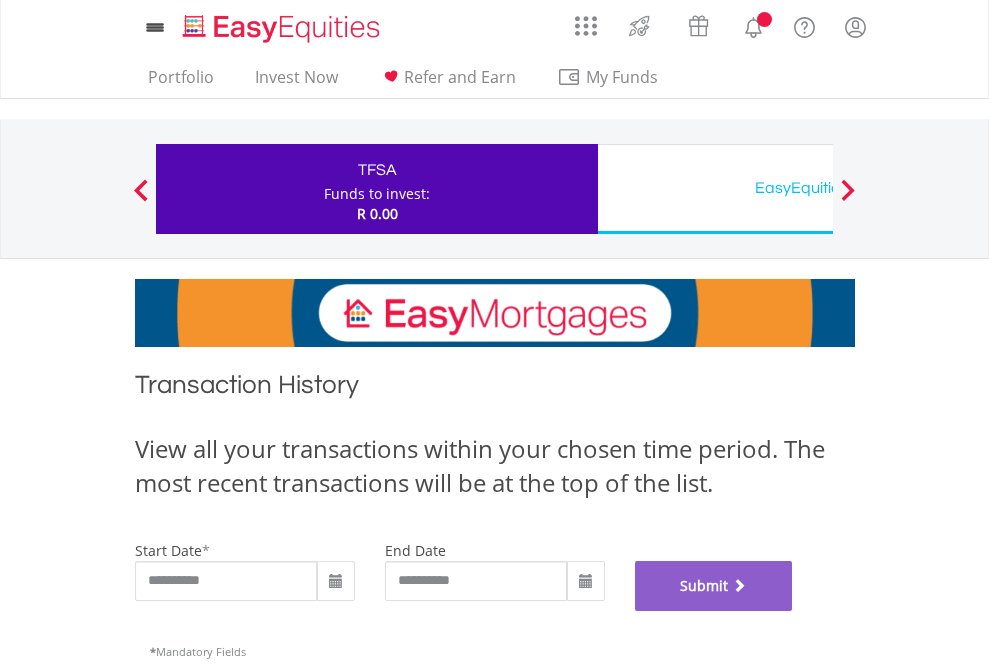 scroll, scrollTop: 811, scrollLeft: 0, axis: vertical 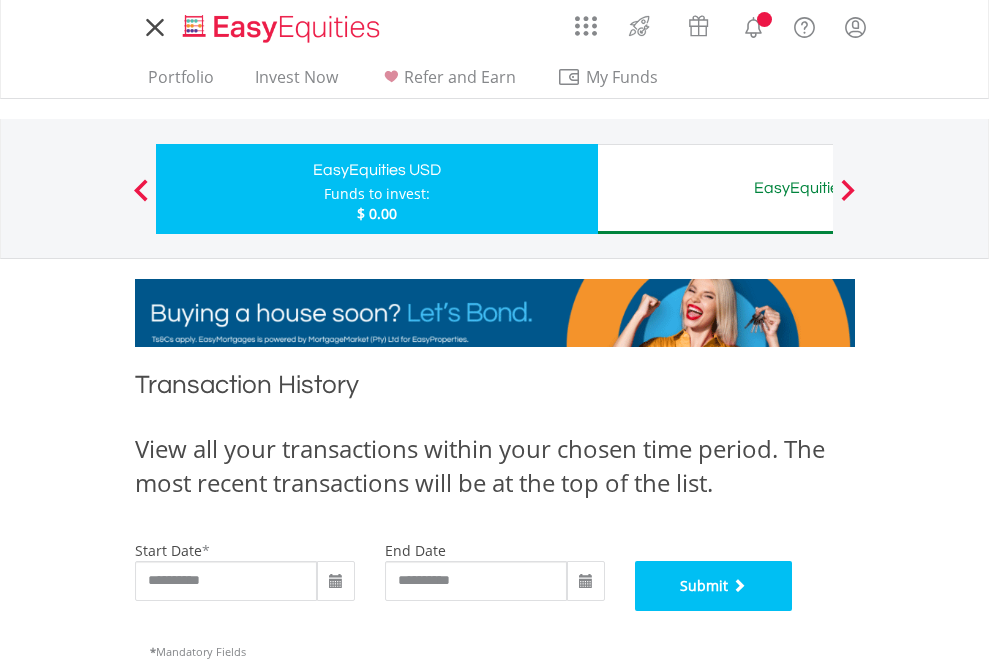 click on "Submit" at bounding box center [714, 586] 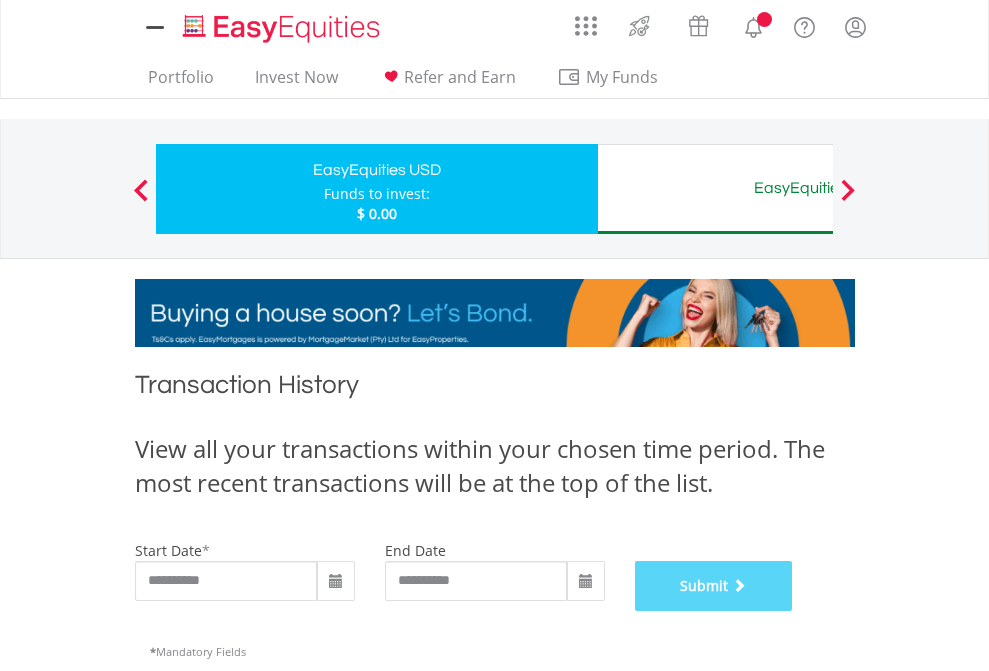 scroll, scrollTop: 811, scrollLeft: 0, axis: vertical 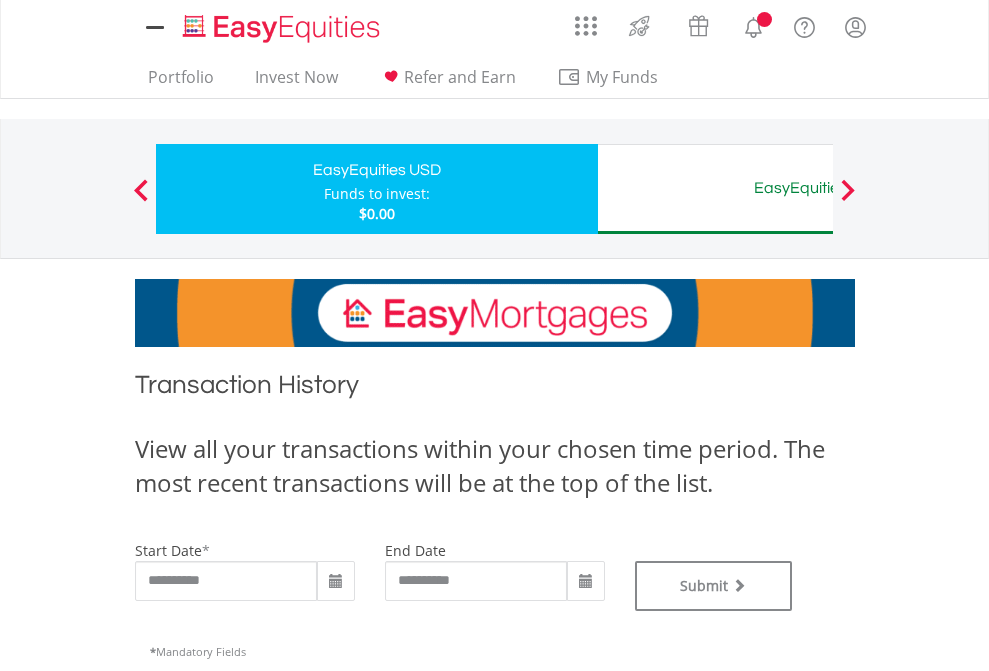 click on "EasyEquities AUD" at bounding box center [818, 188] 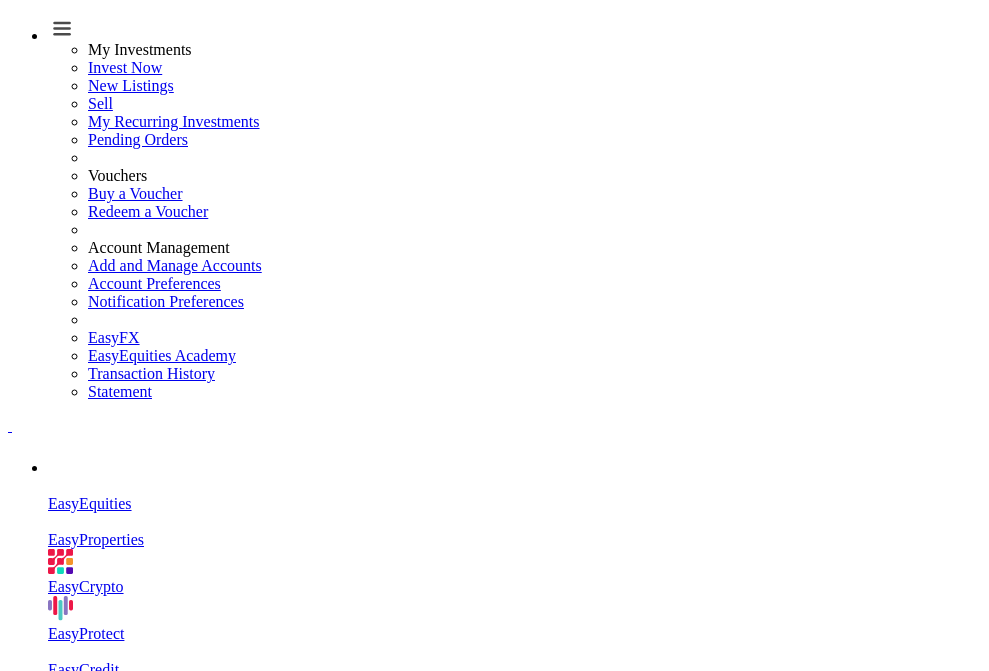 scroll, scrollTop: 811, scrollLeft: 0, axis: vertical 